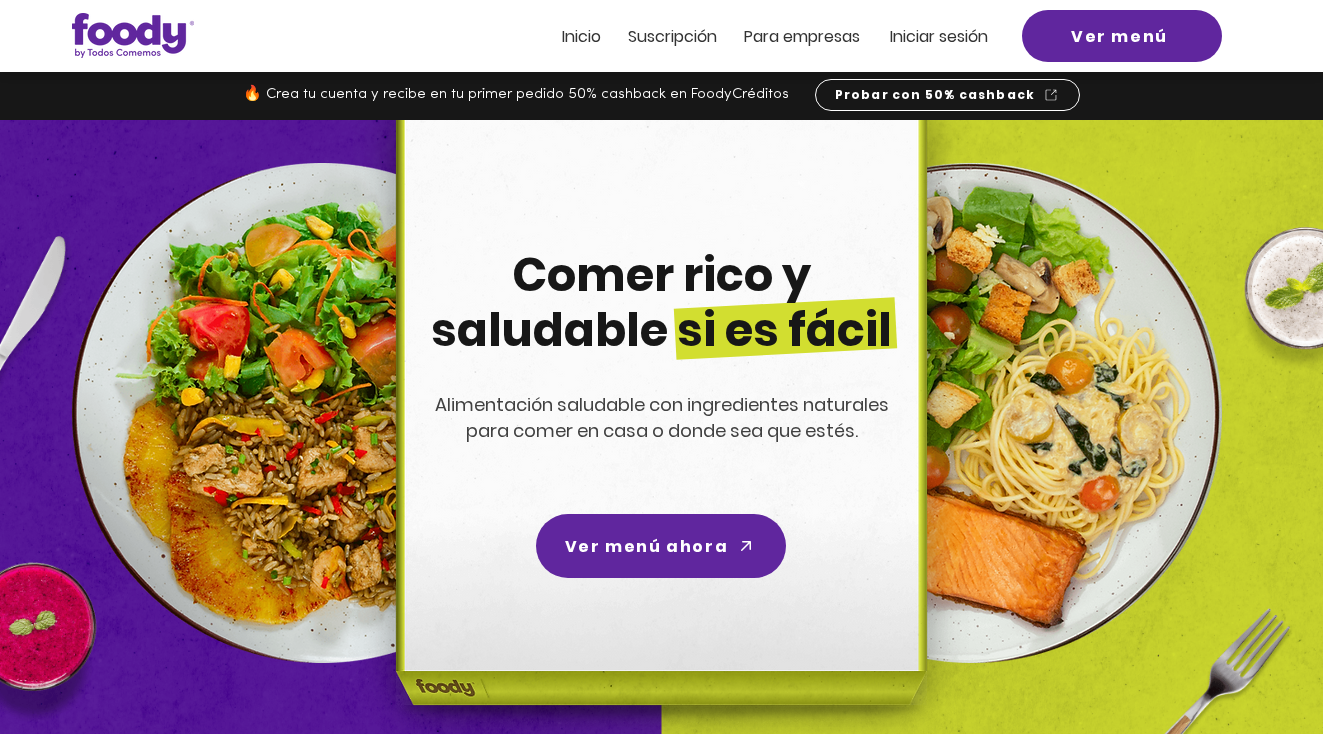 scroll, scrollTop: 0, scrollLeft: 0, axis: both 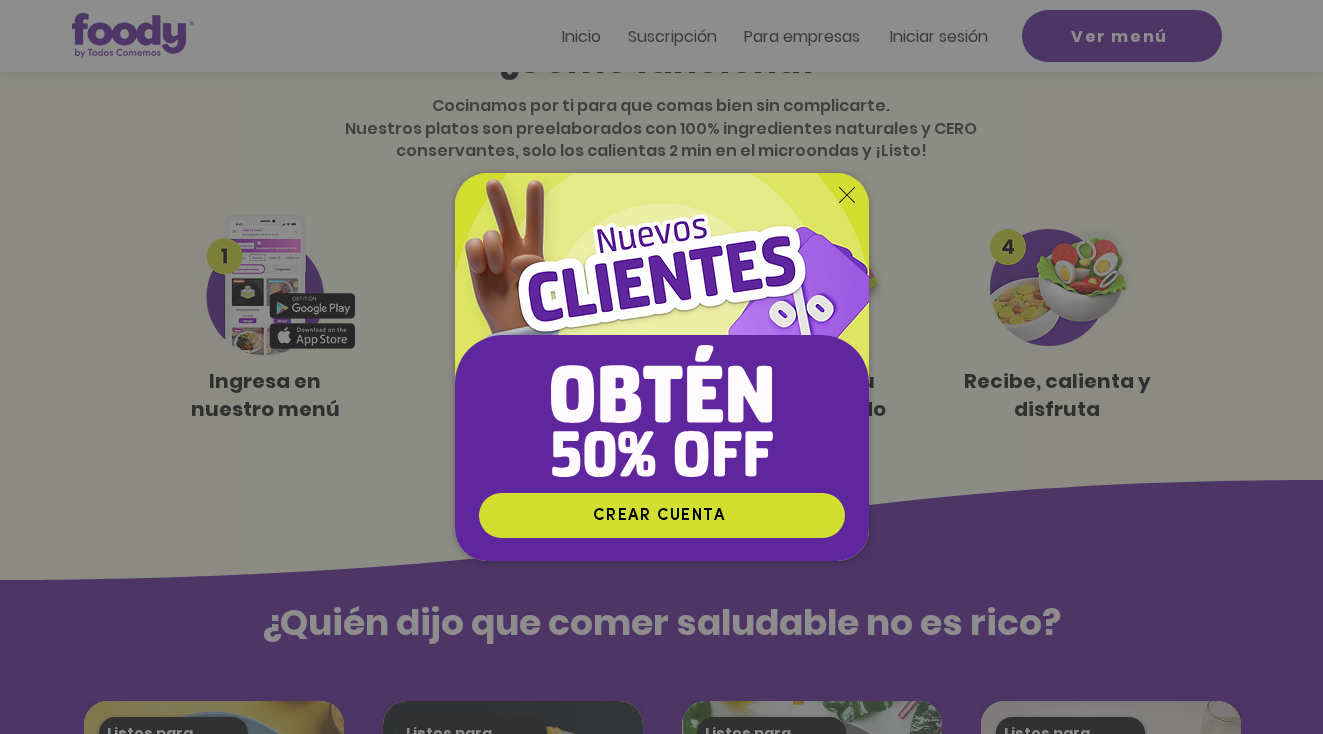 click 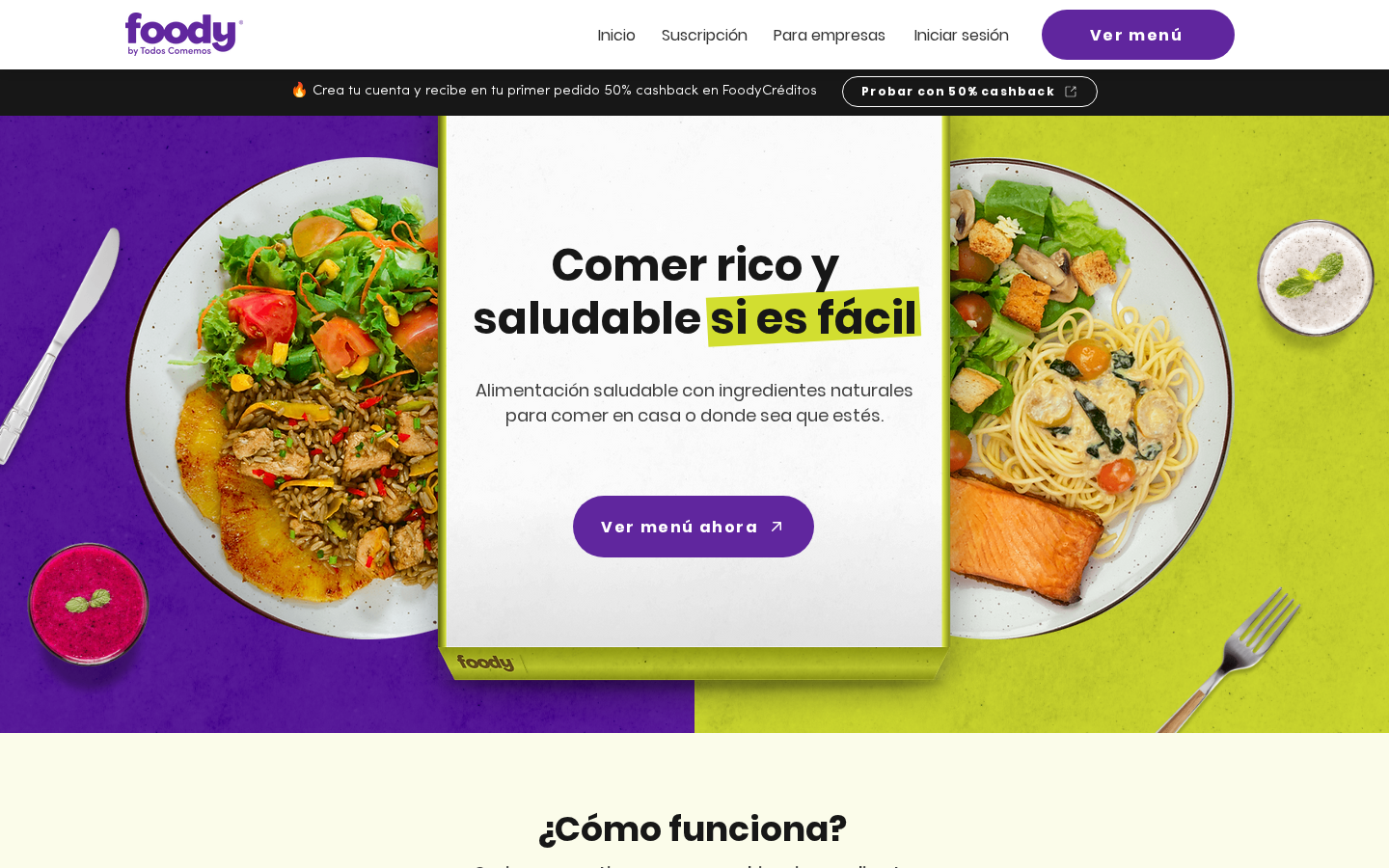 scroll, scrollTop: 0, scrollLeft: 0, axis: both 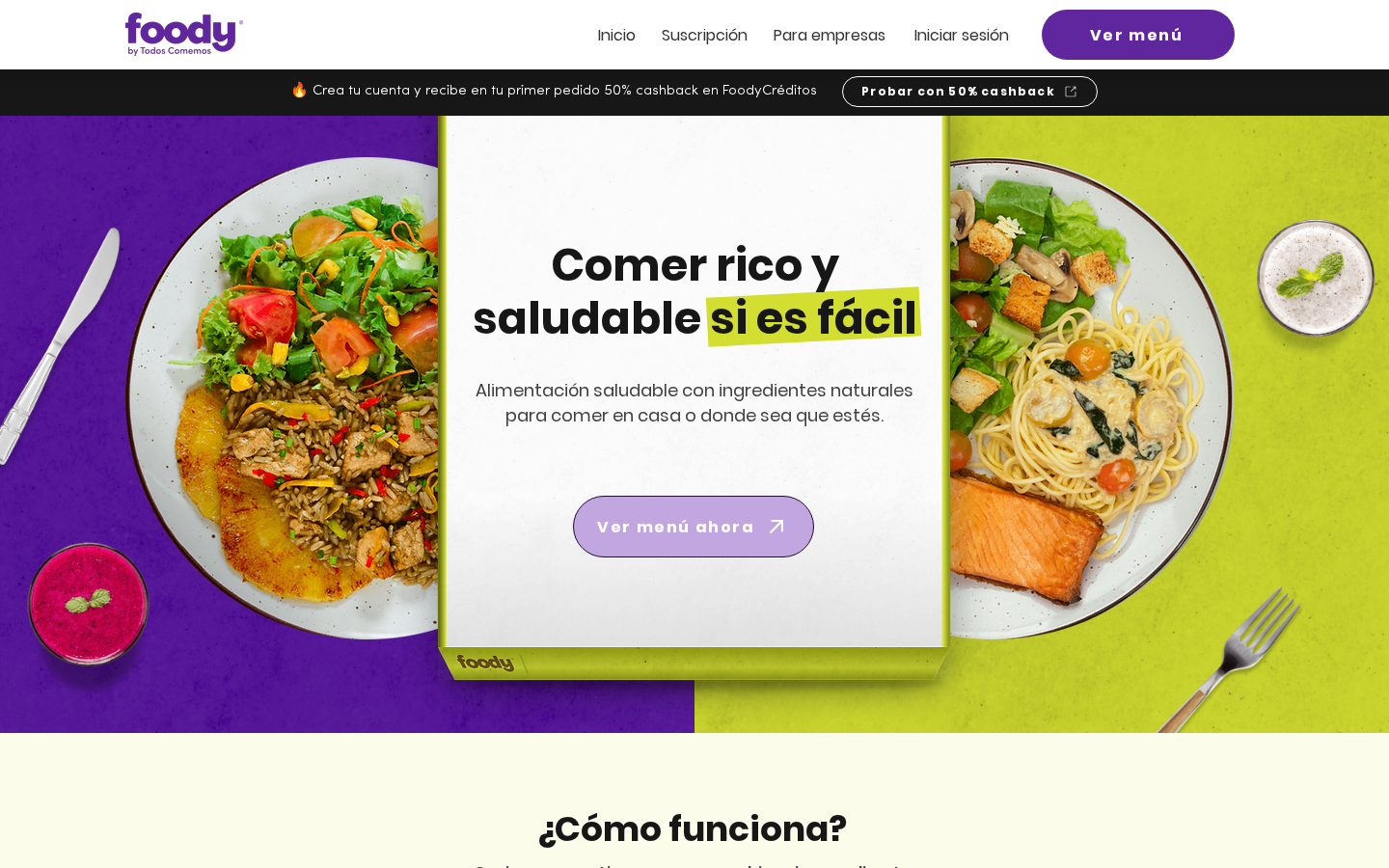 click on "Ver menú ahora" at bounding box center [675, 527] 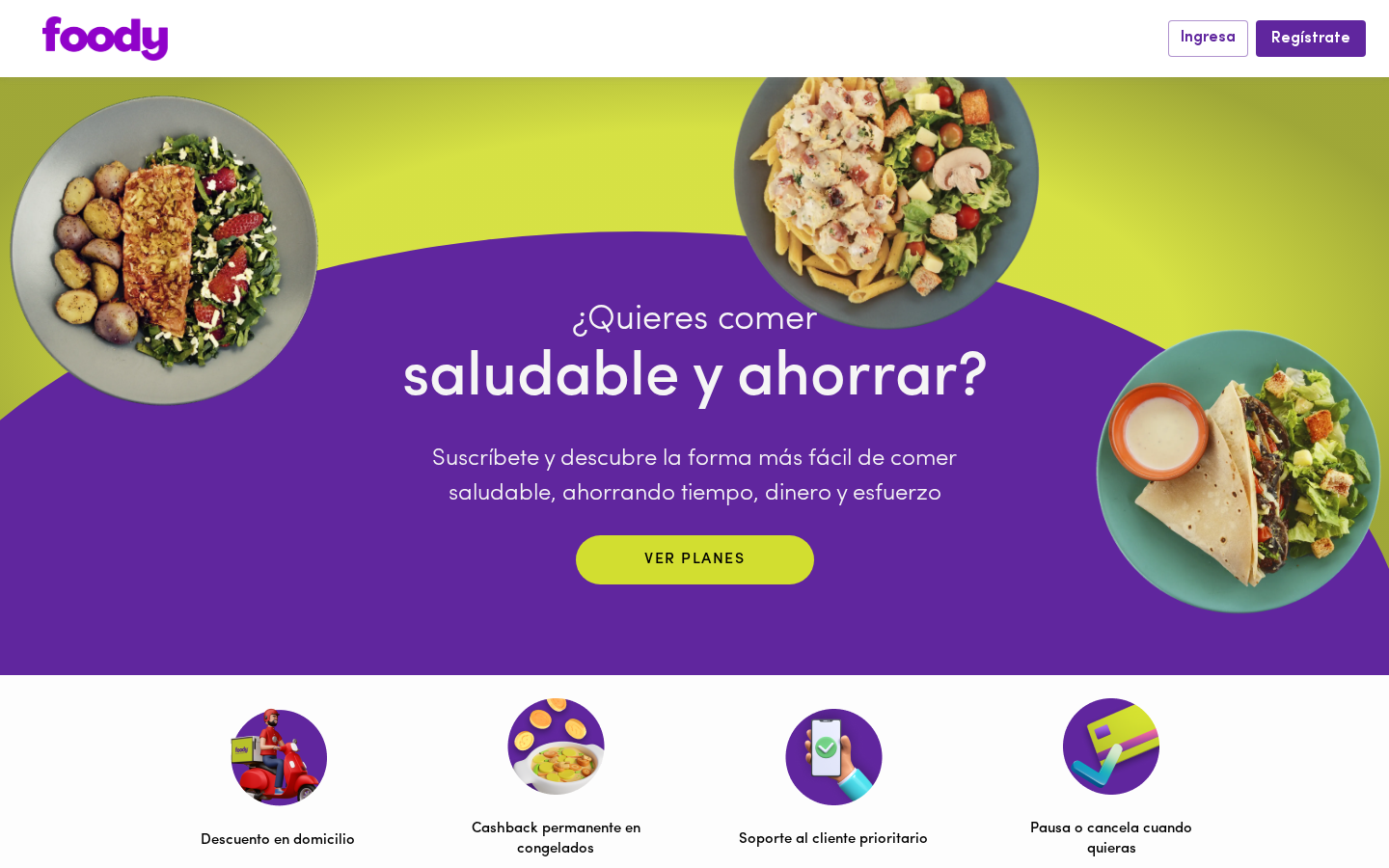 scroll, scrollTop: 0, scrollLeft: 0, axis: both 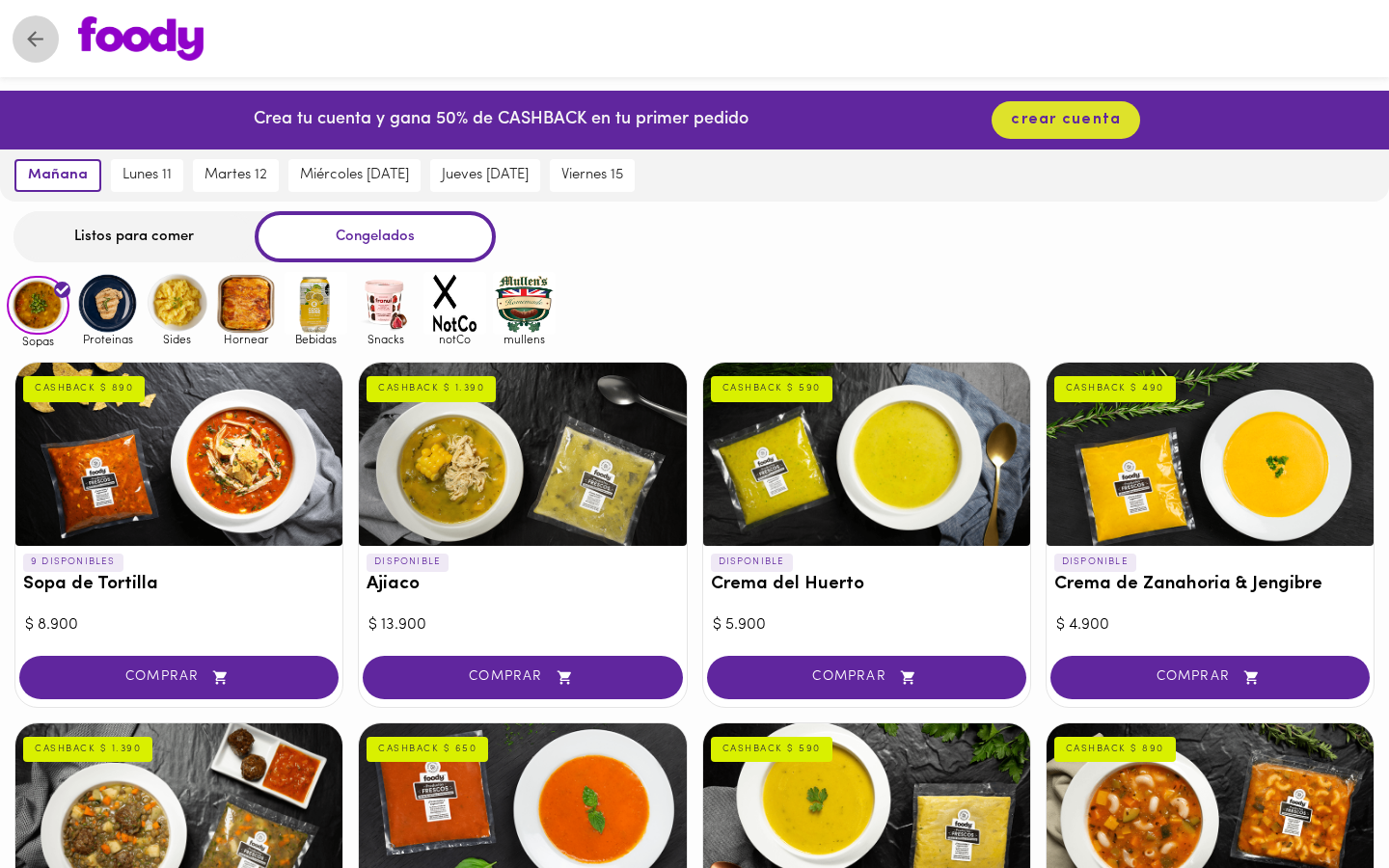 click 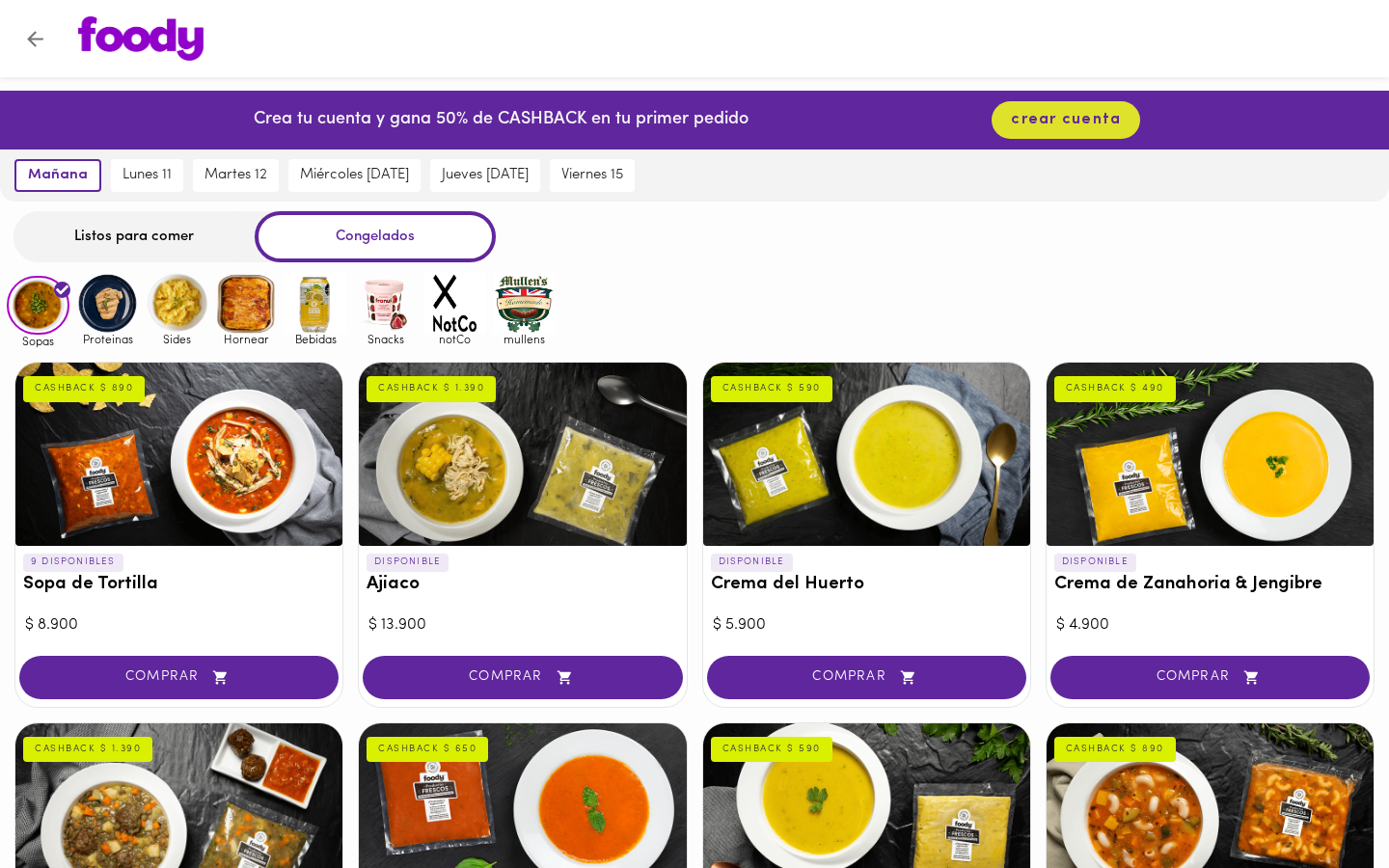 scroll, scrollTop: 0, scrollLeft: 0, axis: both 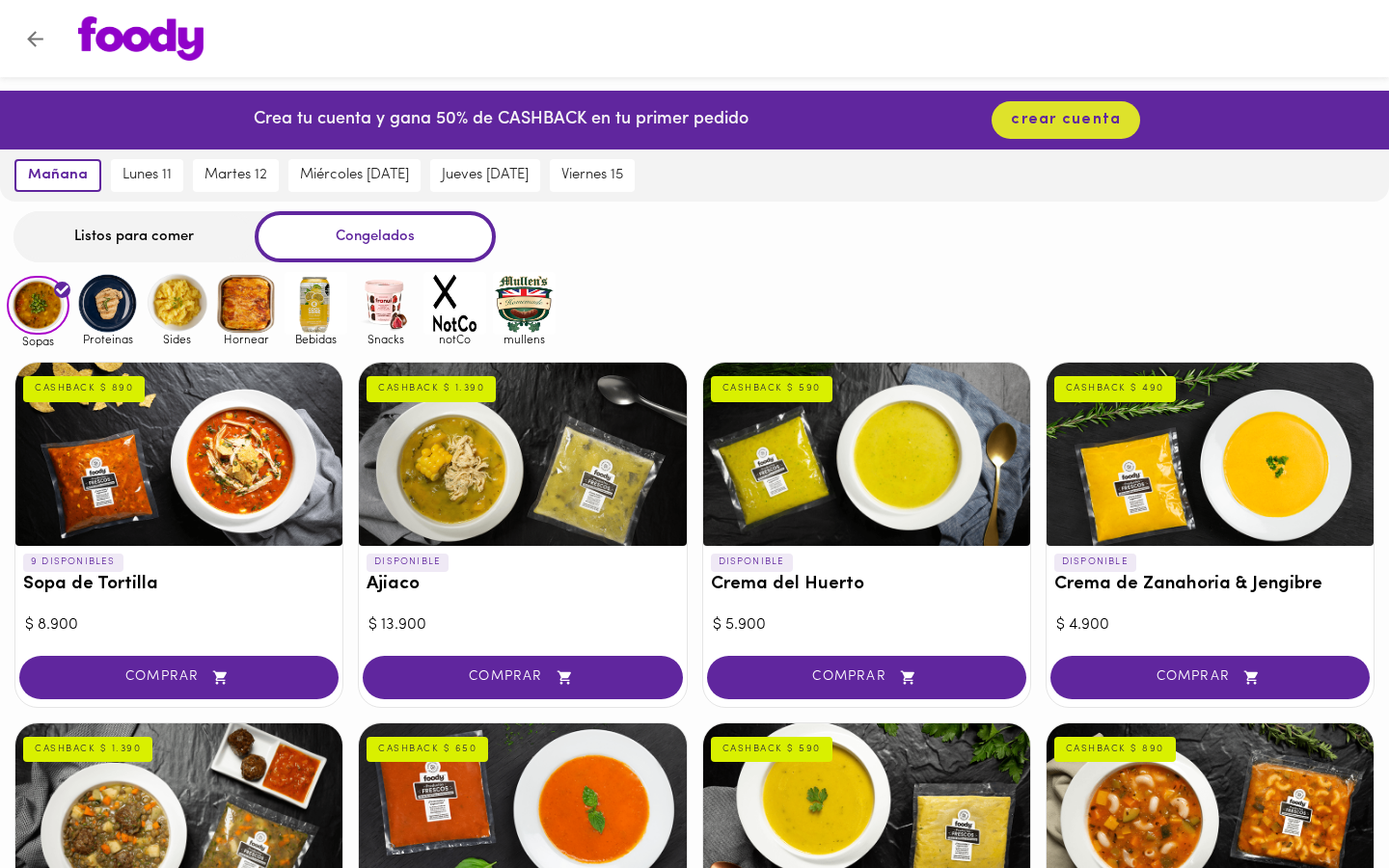 click at bounding box center [385, 303] 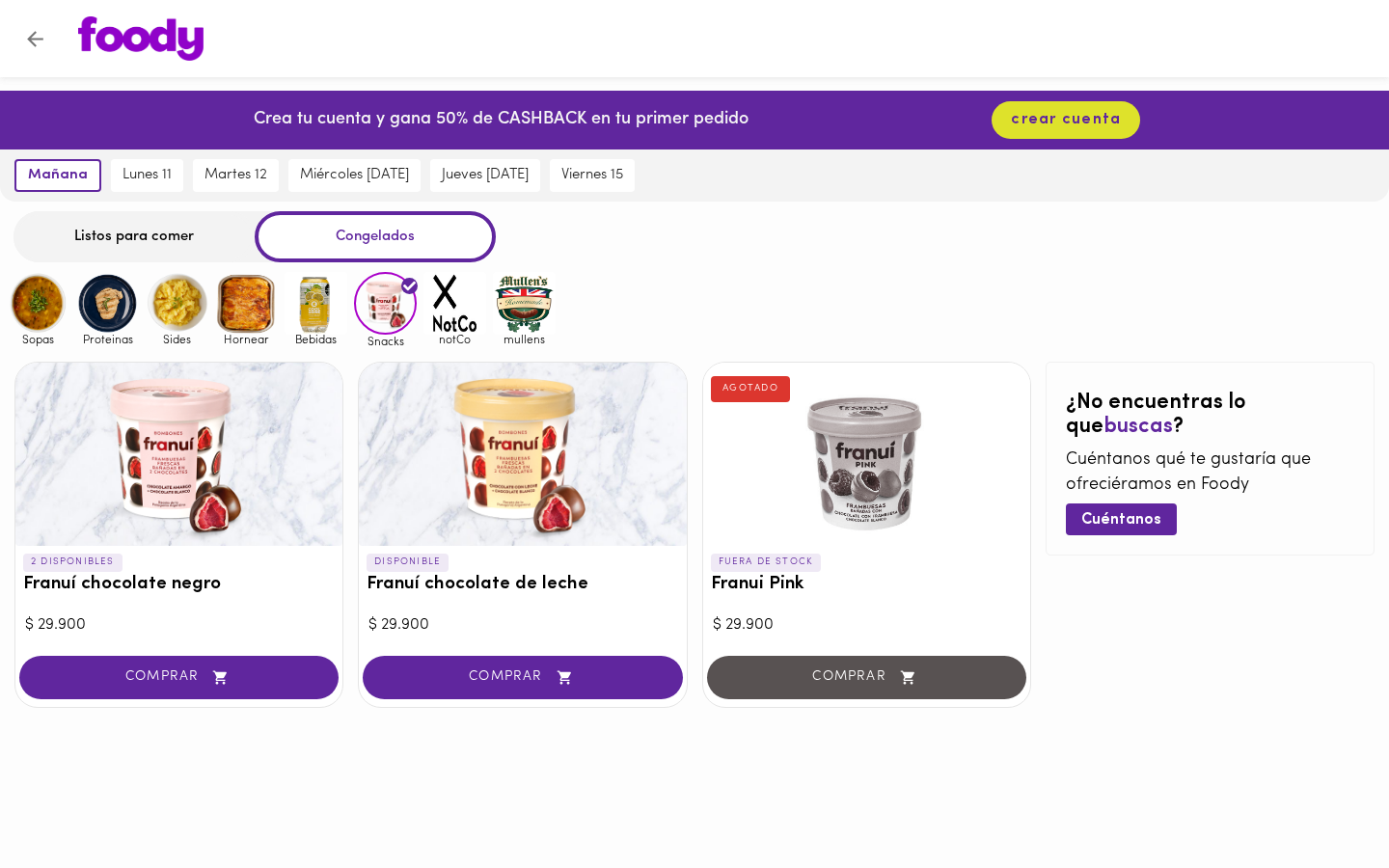 click at bounding box center [38, 303] 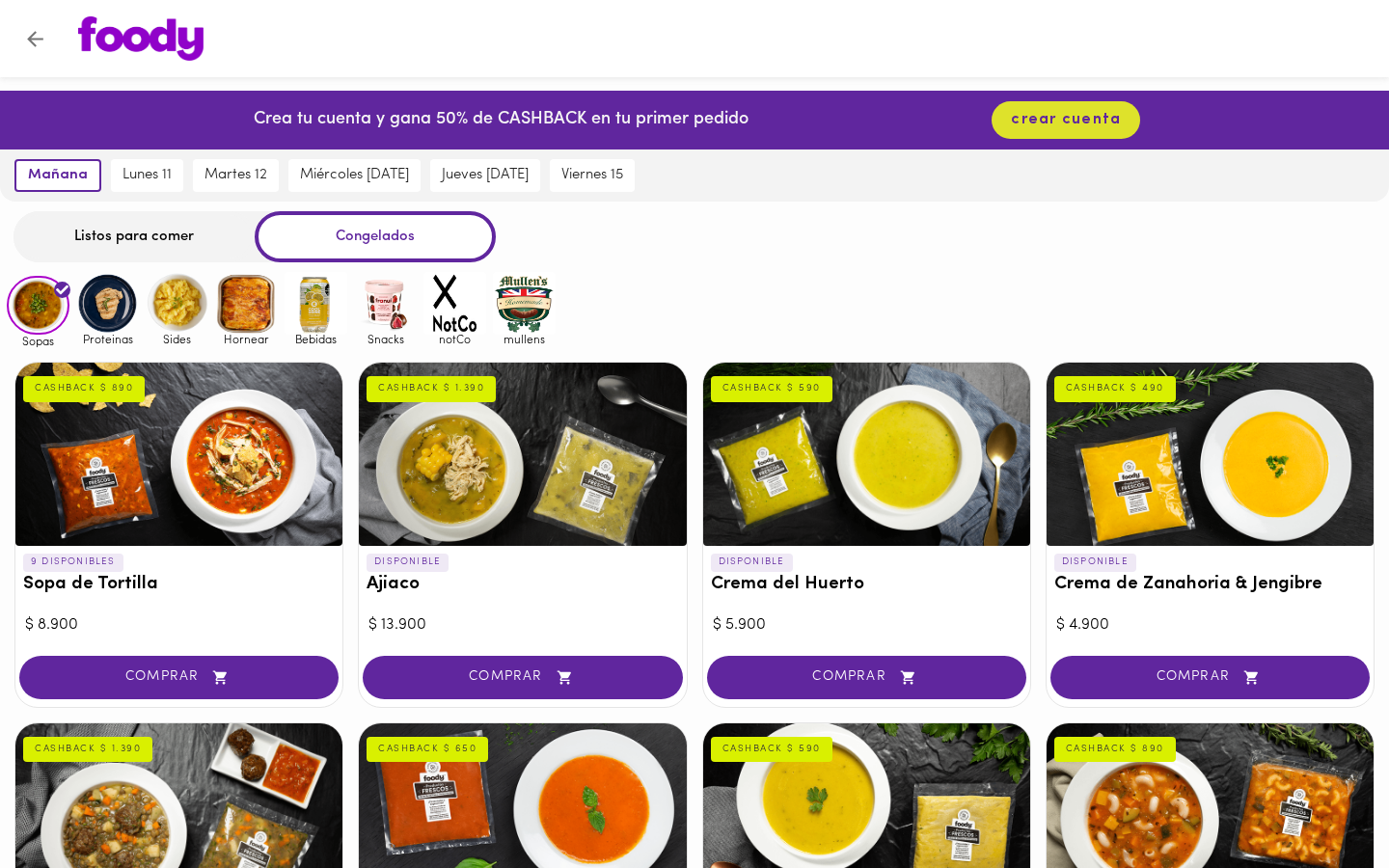 scroll, scrollTop: 0, scrollLeft: 0, axis: both 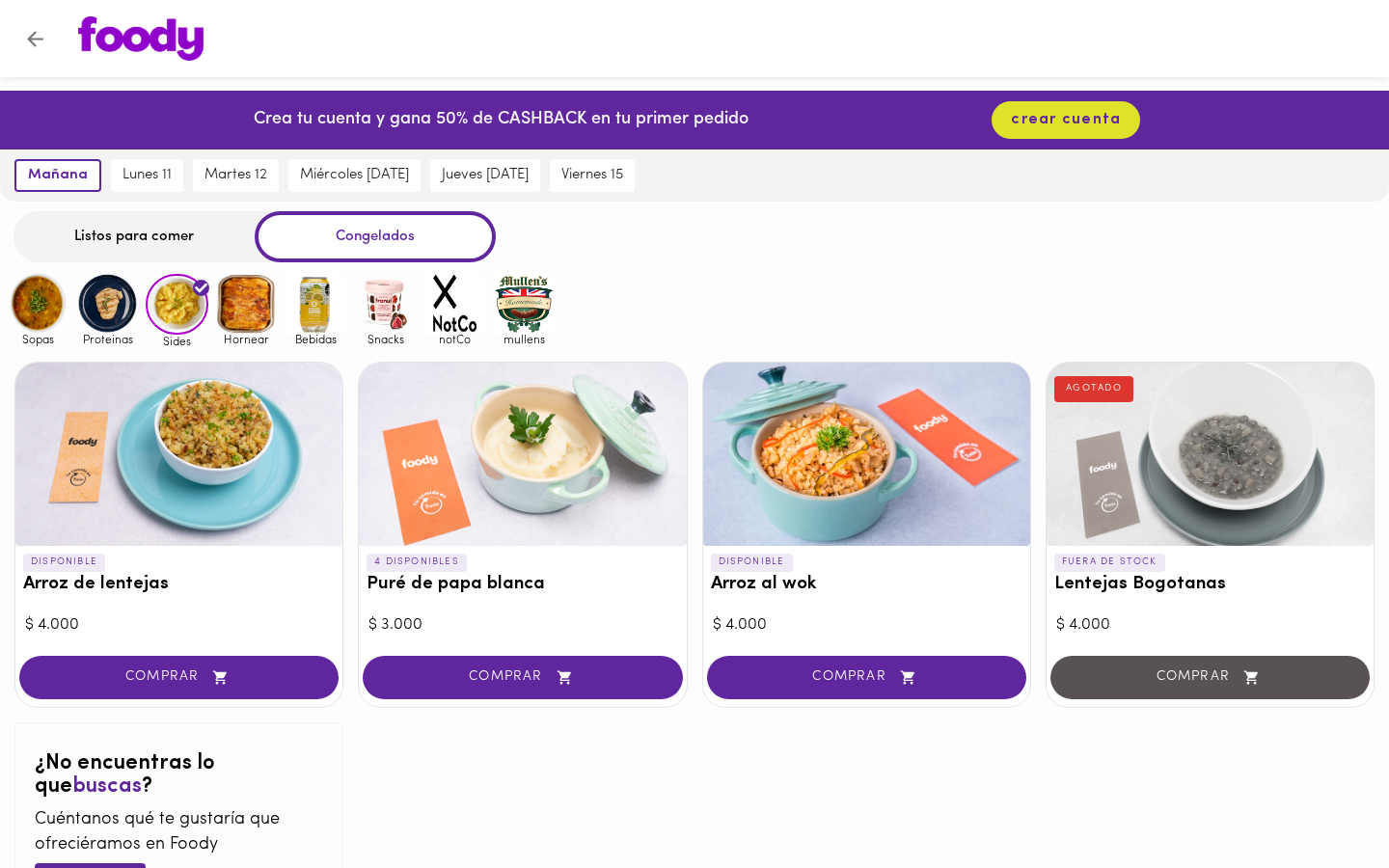 click at bounding box center (246, 303) 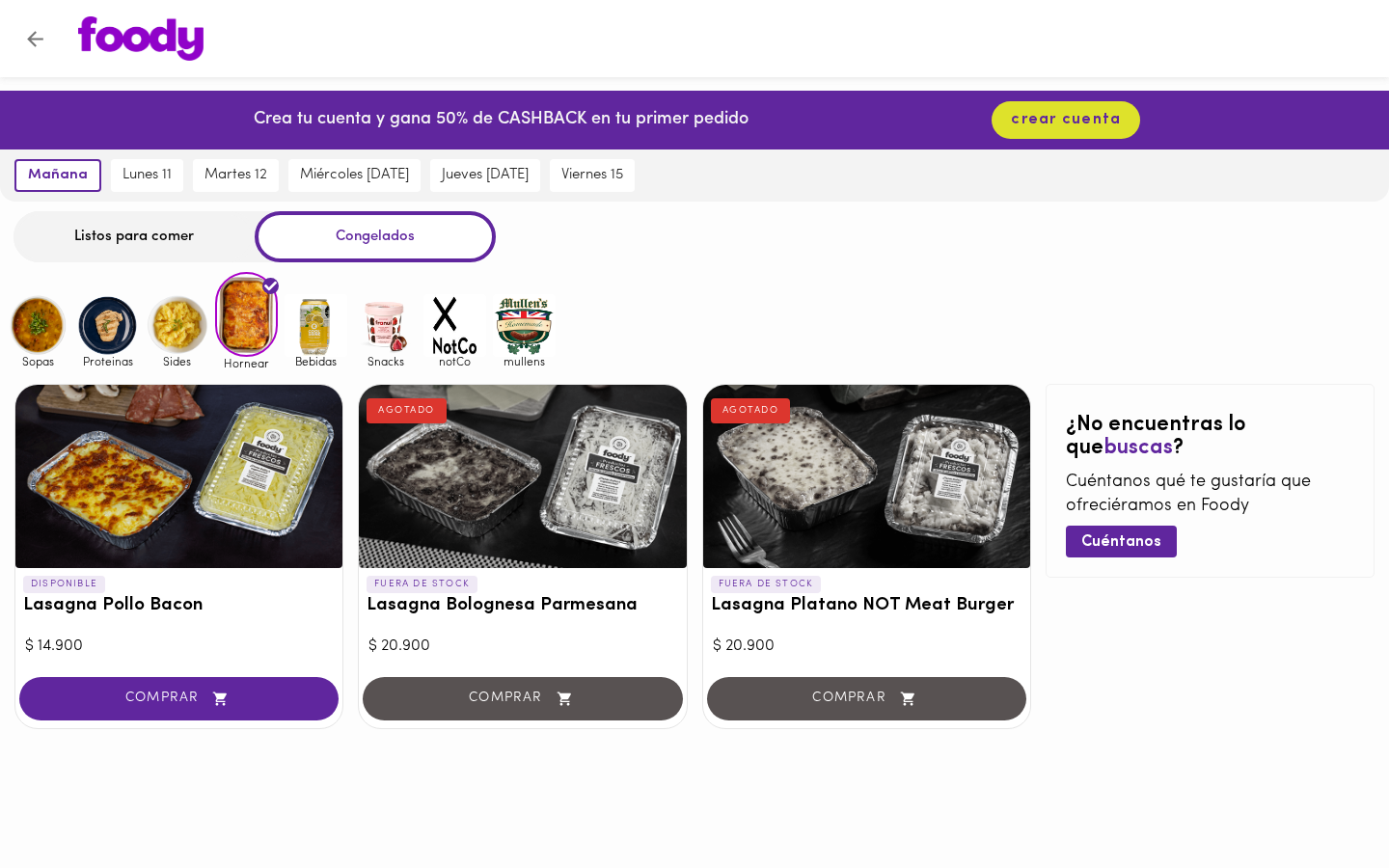 click at bounding box center [315, 325] 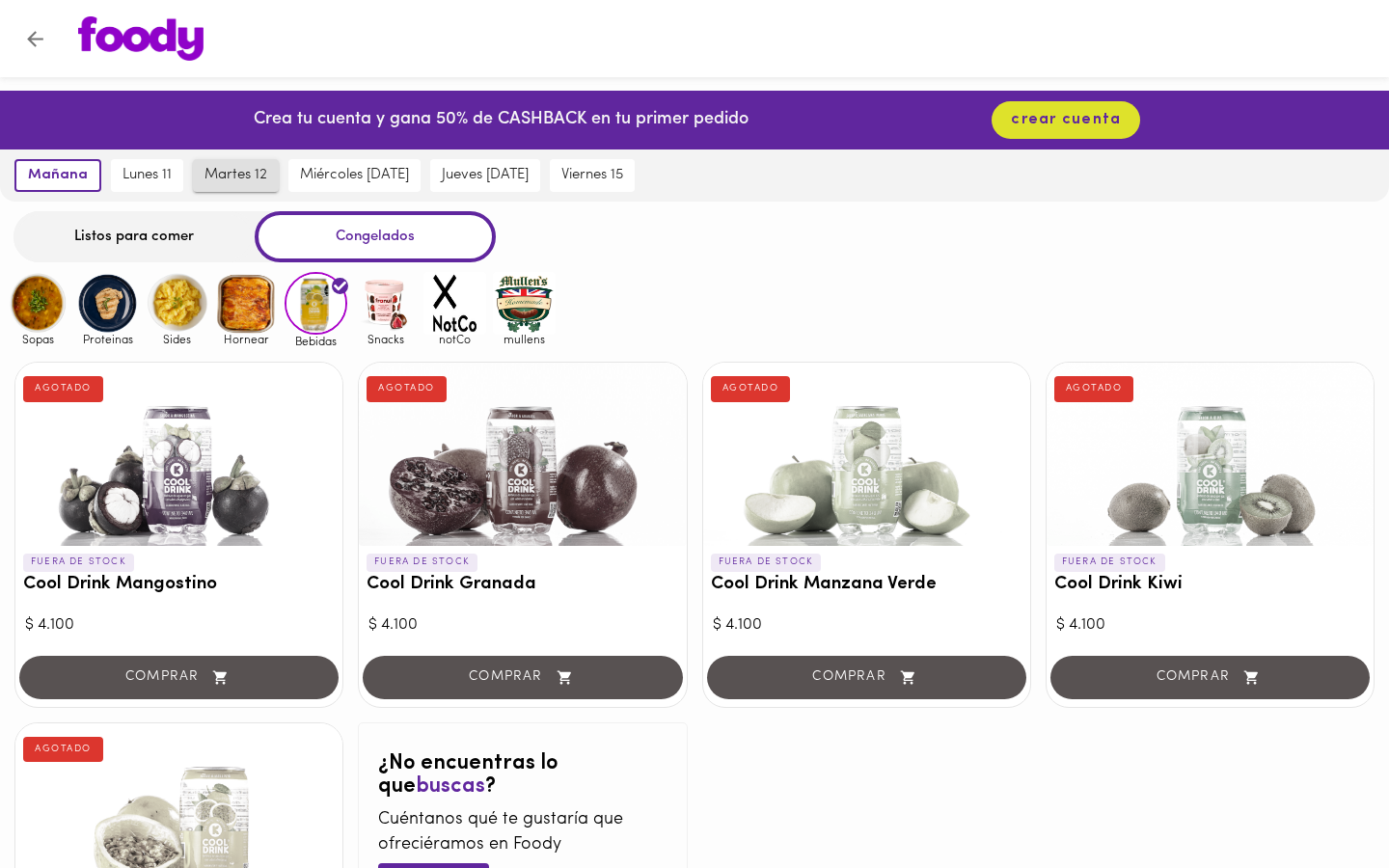scroll, scrollTop: 0, scrollLeft: 0, axis: both 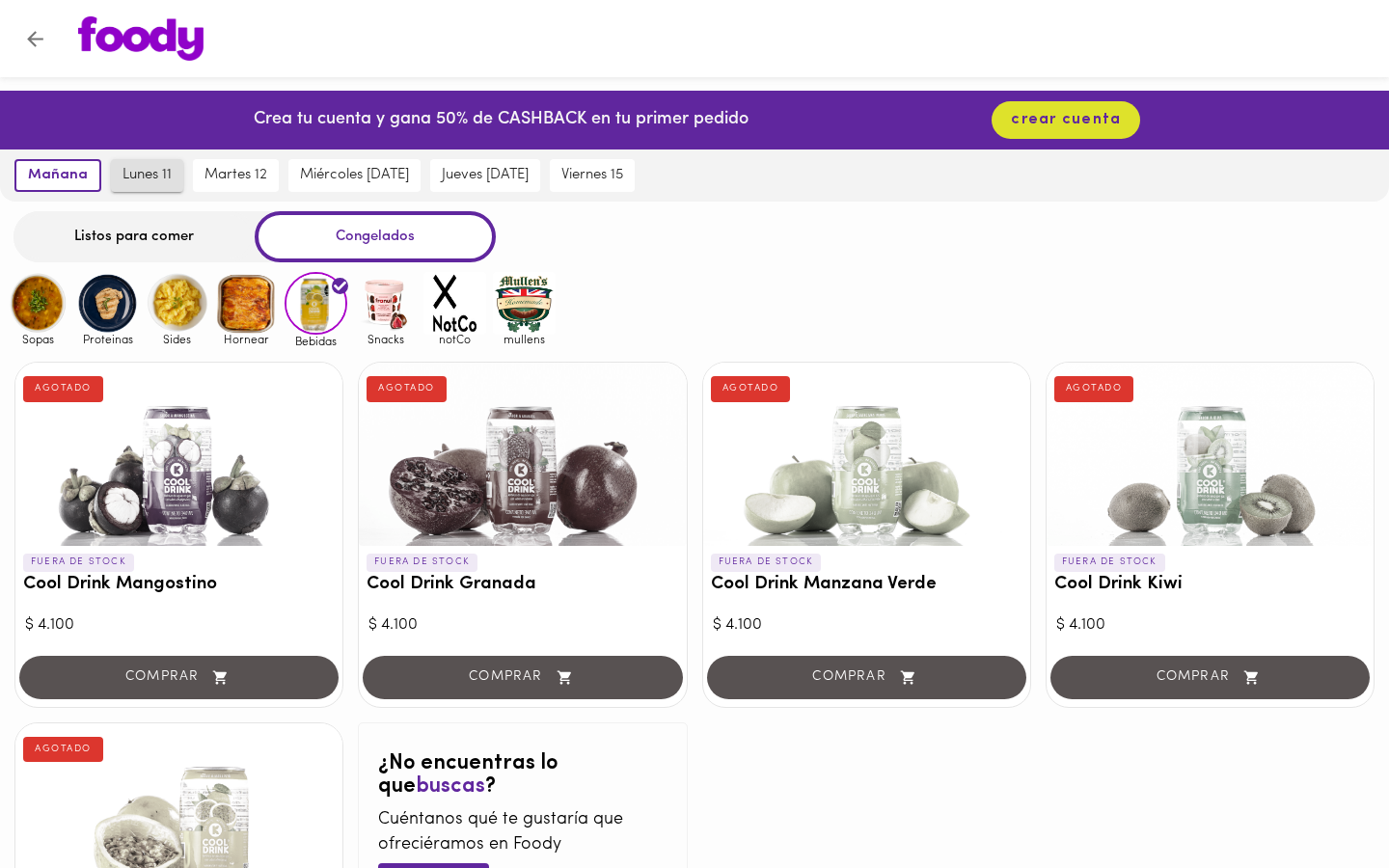 click on "lunes 11" at bounding box center [147, 176] 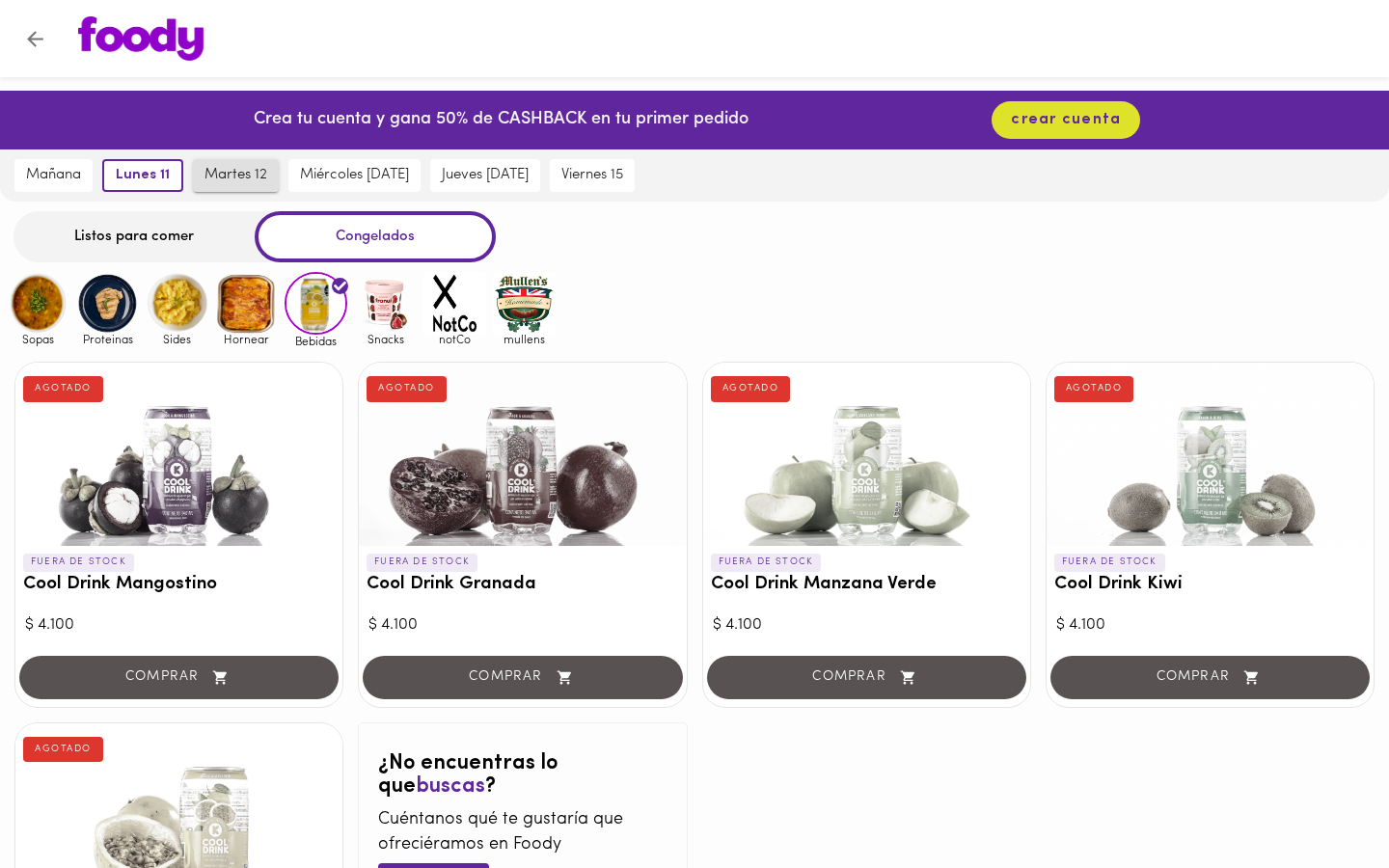 click on "martes 12" at bounding box center (235, 176) 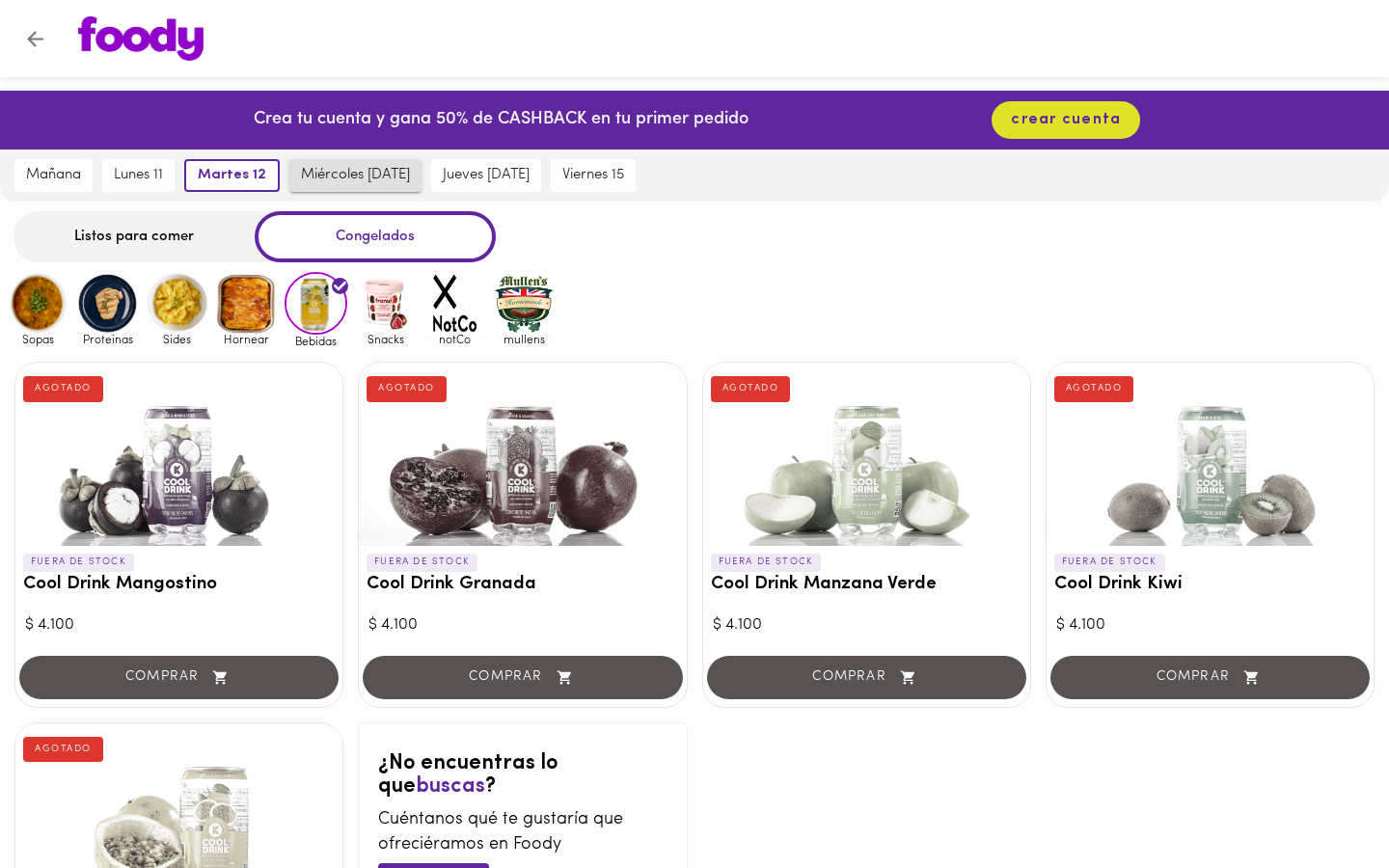 click on "miércoles [DATE]" at bounding box center [355, 176] 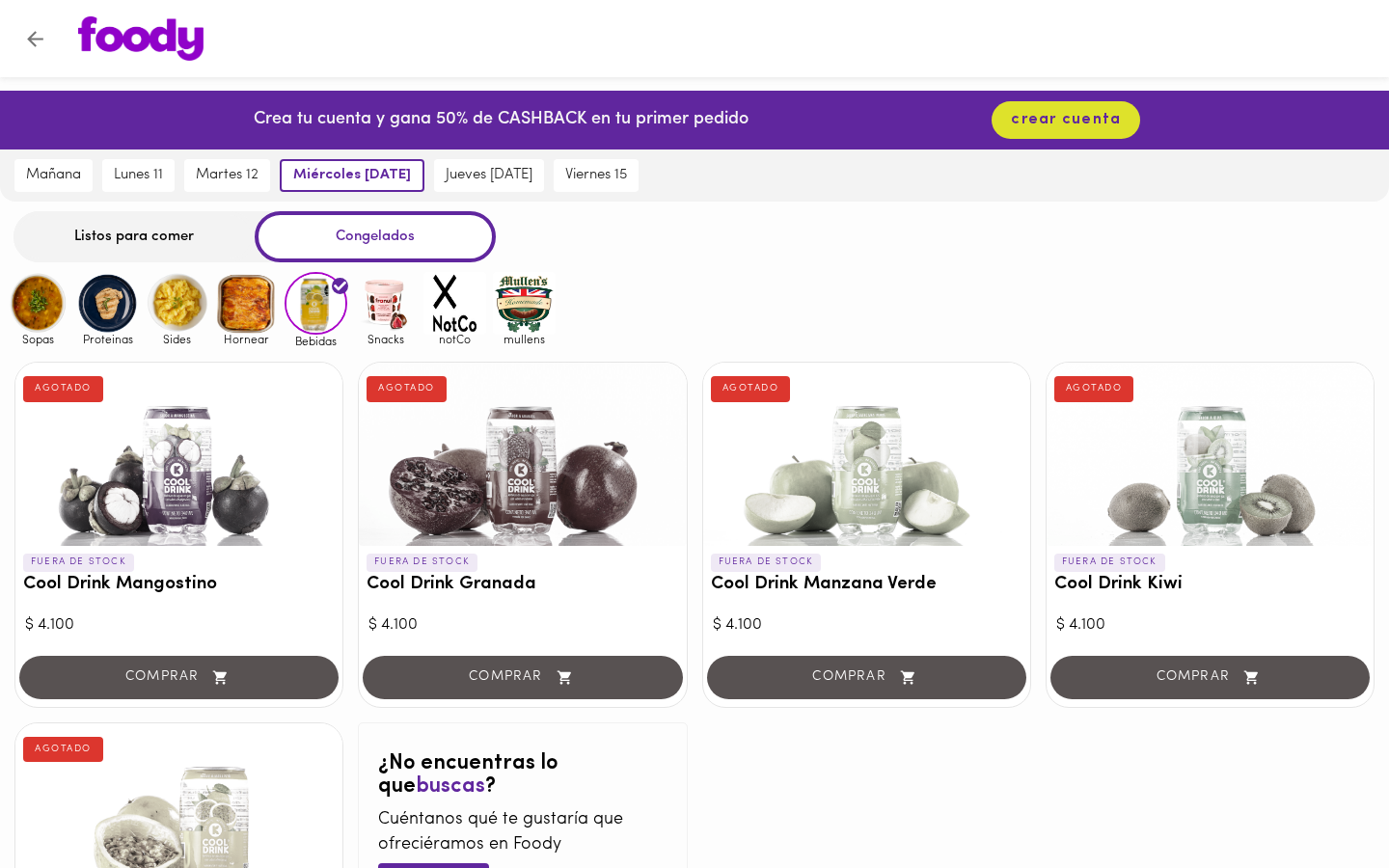 click at bounding box center [385, 303] 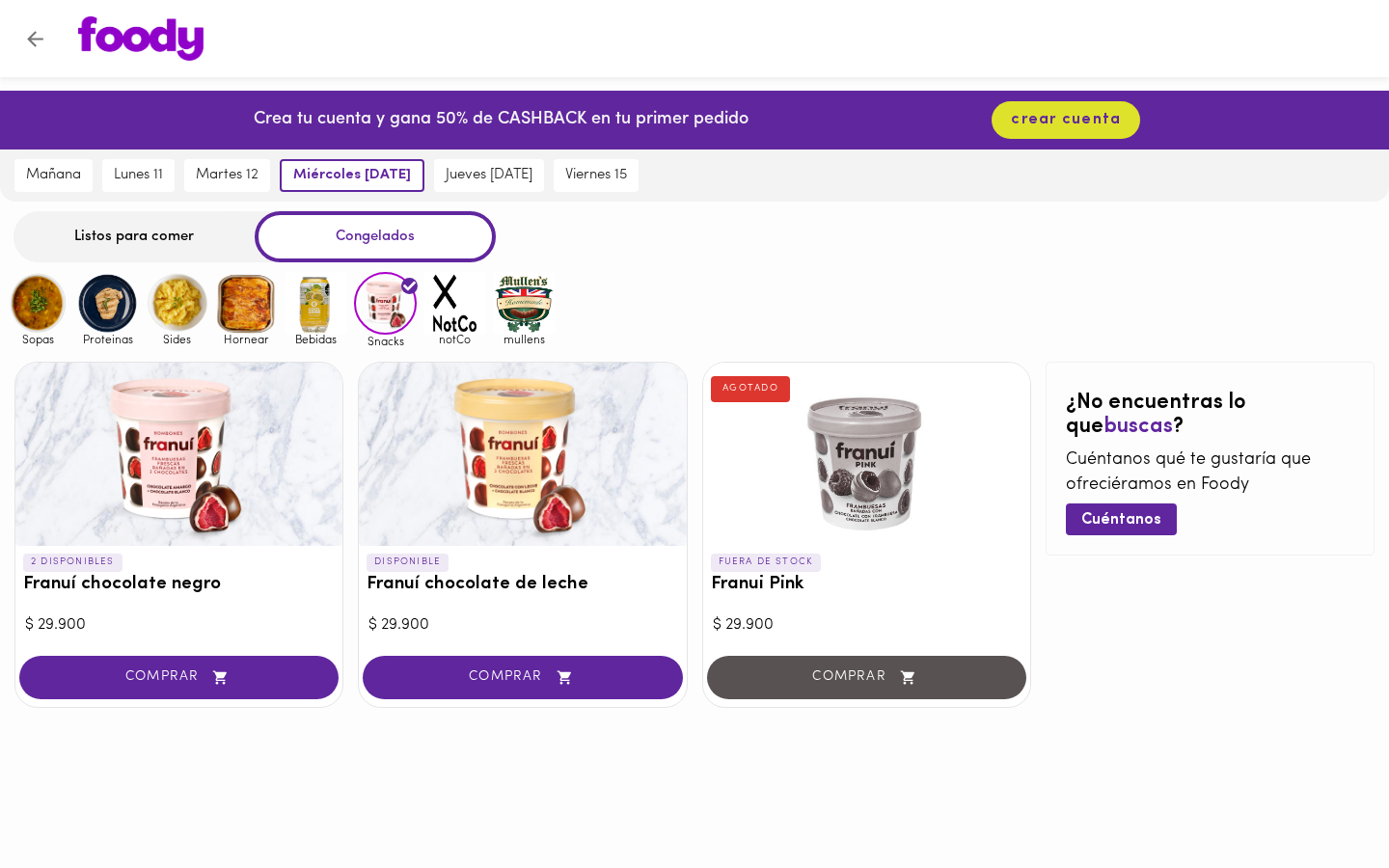 click at bounding box center [454, 303] 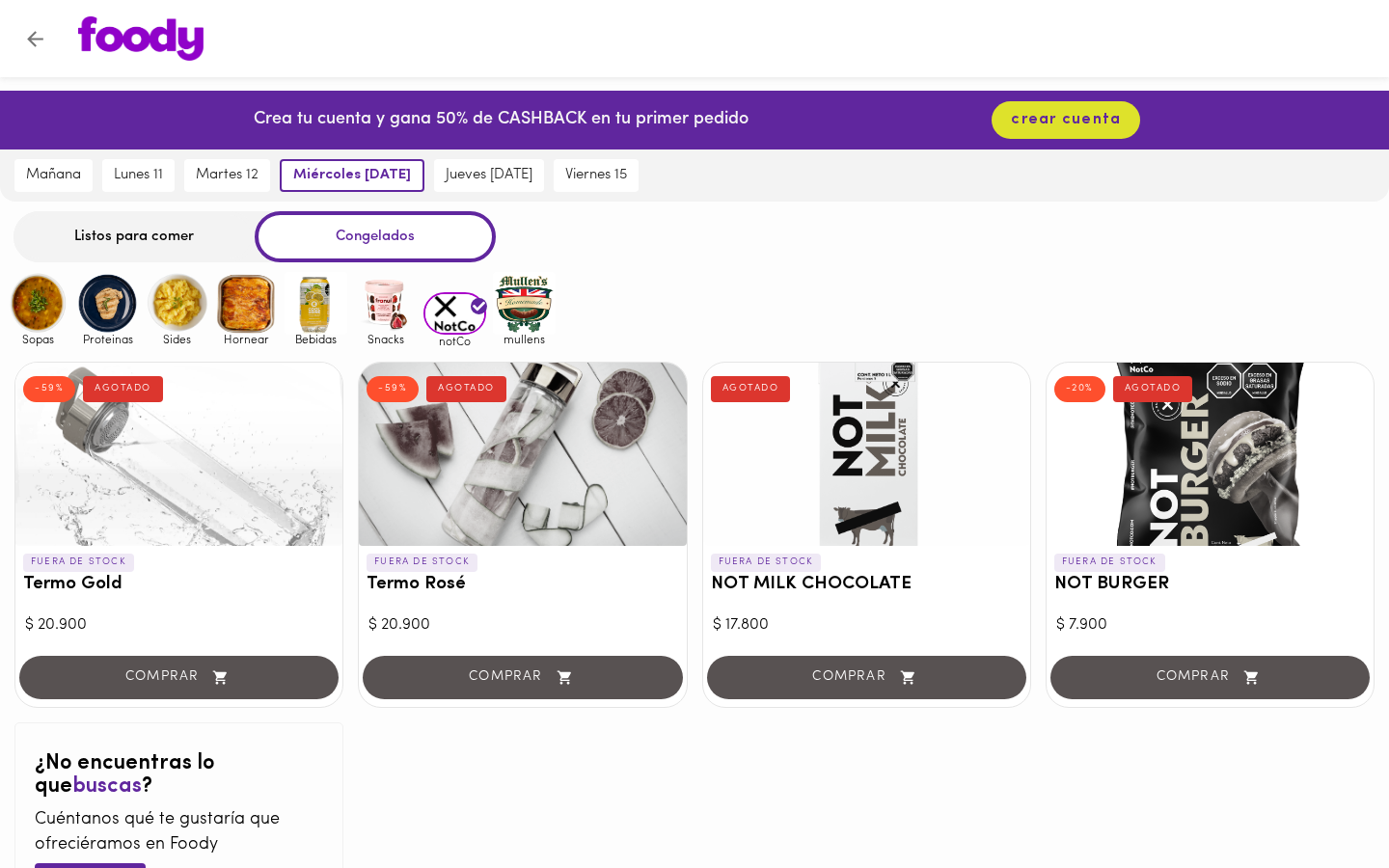 click at bounding box center (385, 303) 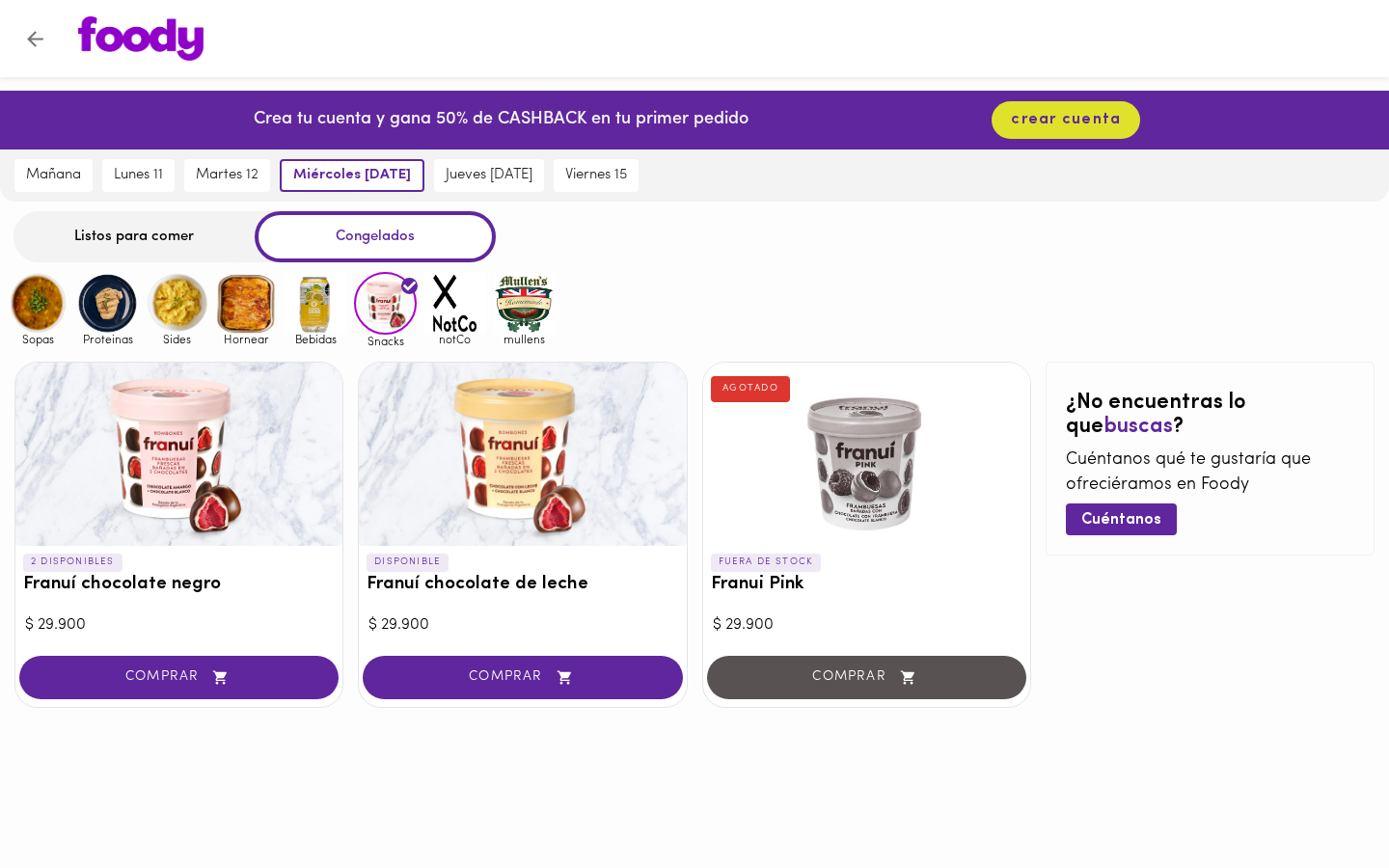 click at bounding box center [454, 303] 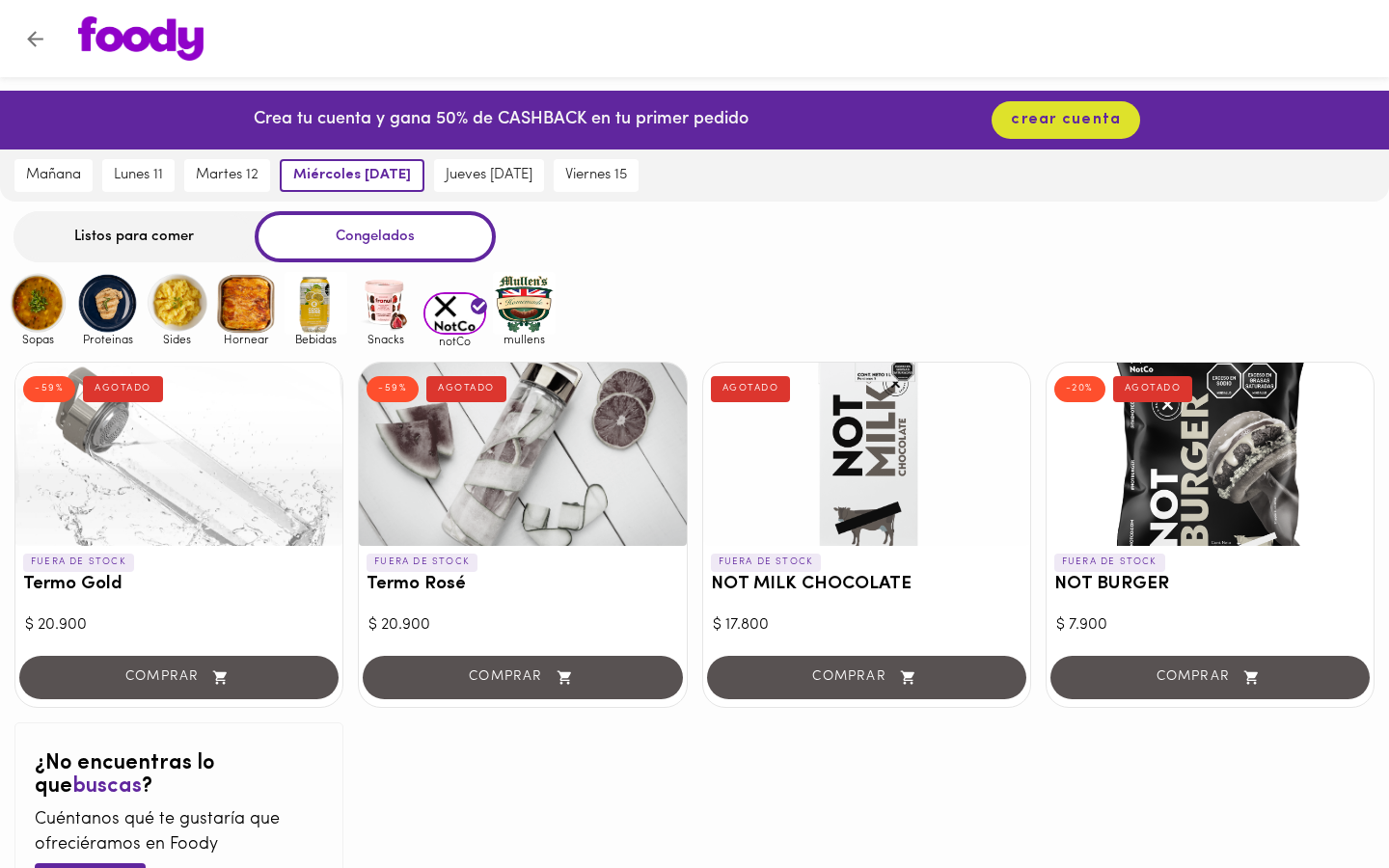 click at bounding box center [246, 303] 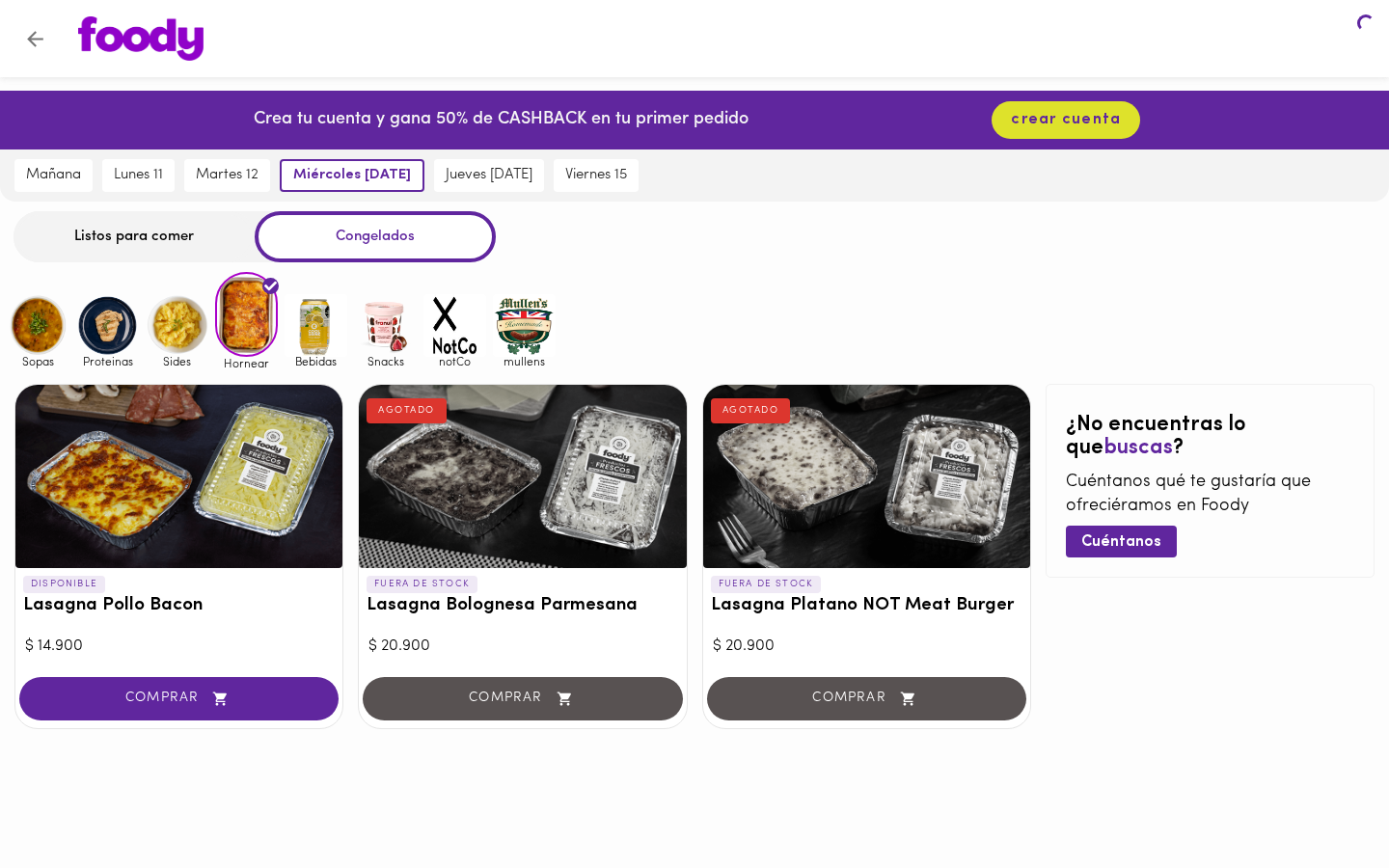 click at bounding box center [315, 325] 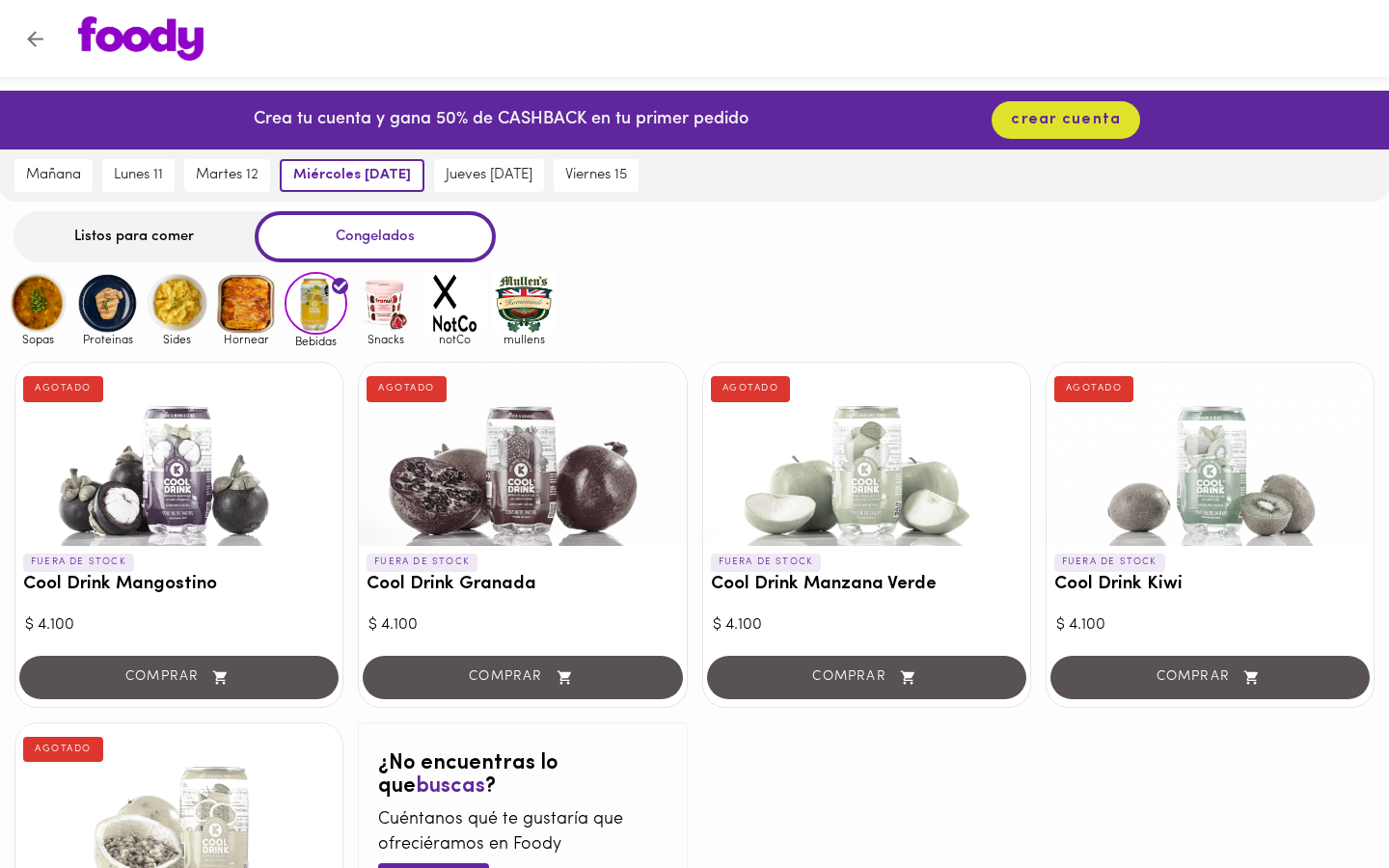 scroll, scrollTop: 0, scrollLeft: 0, axis: both 